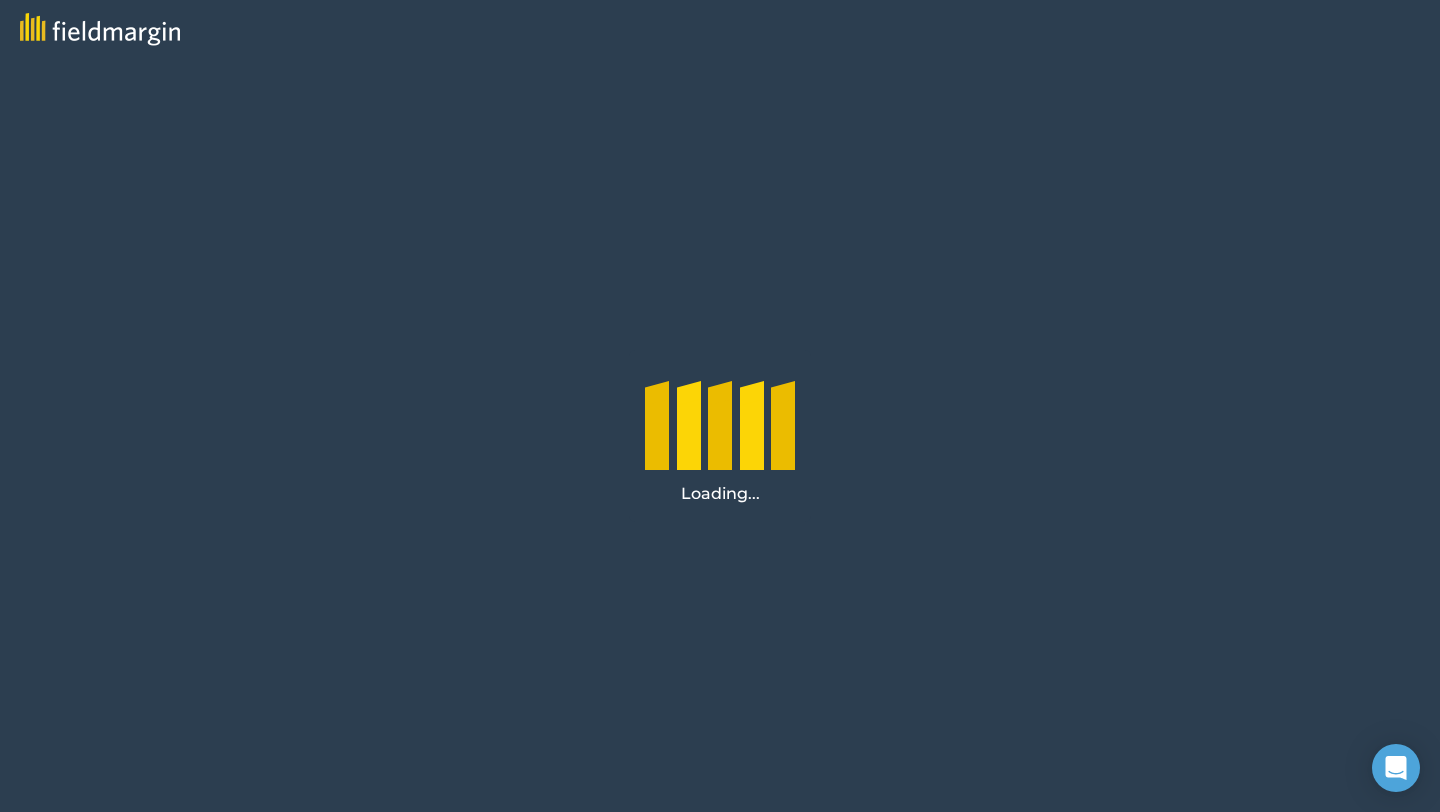 scroll, scrollTop: 0, scrollLeft: 0, axis: both 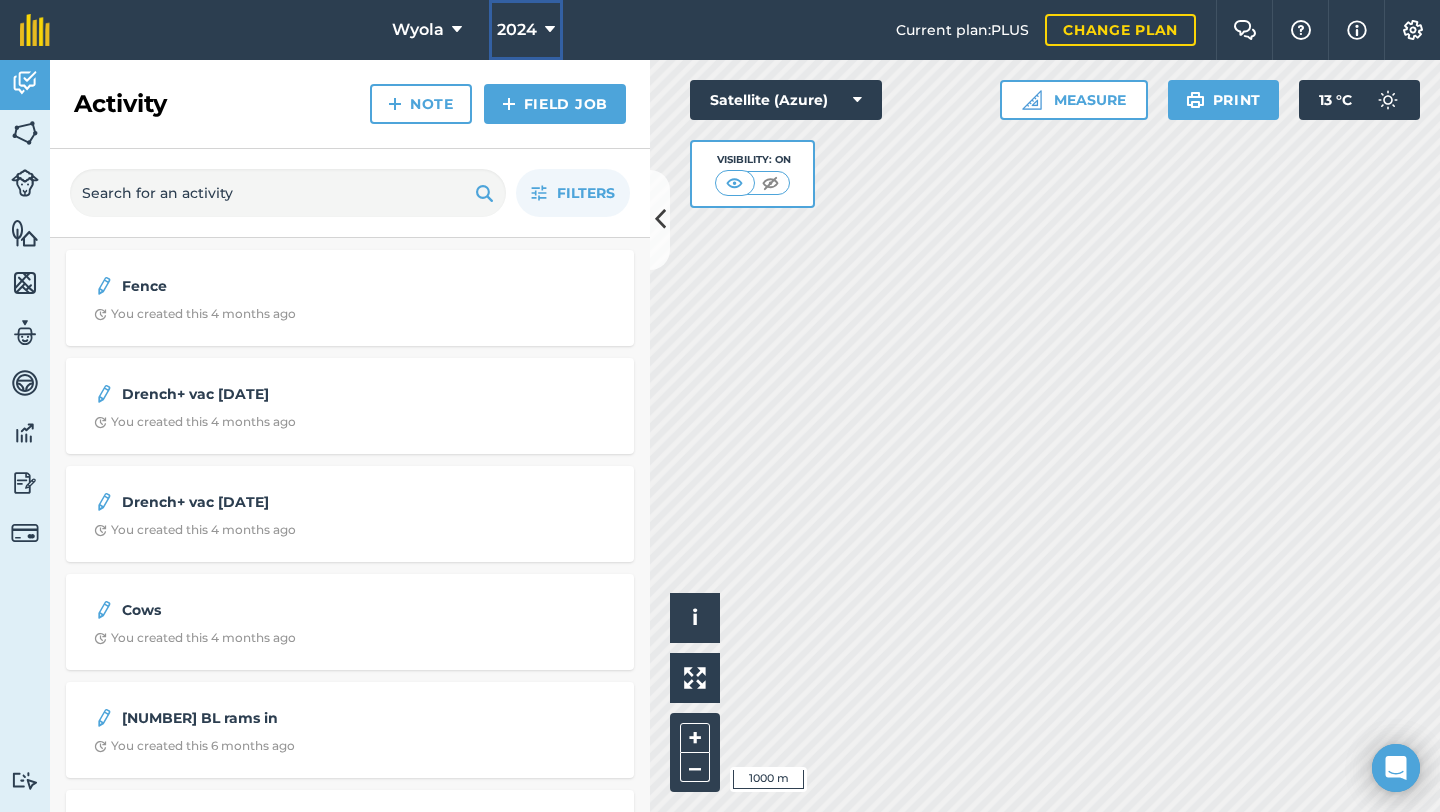 click at bounding box center (550, 30) 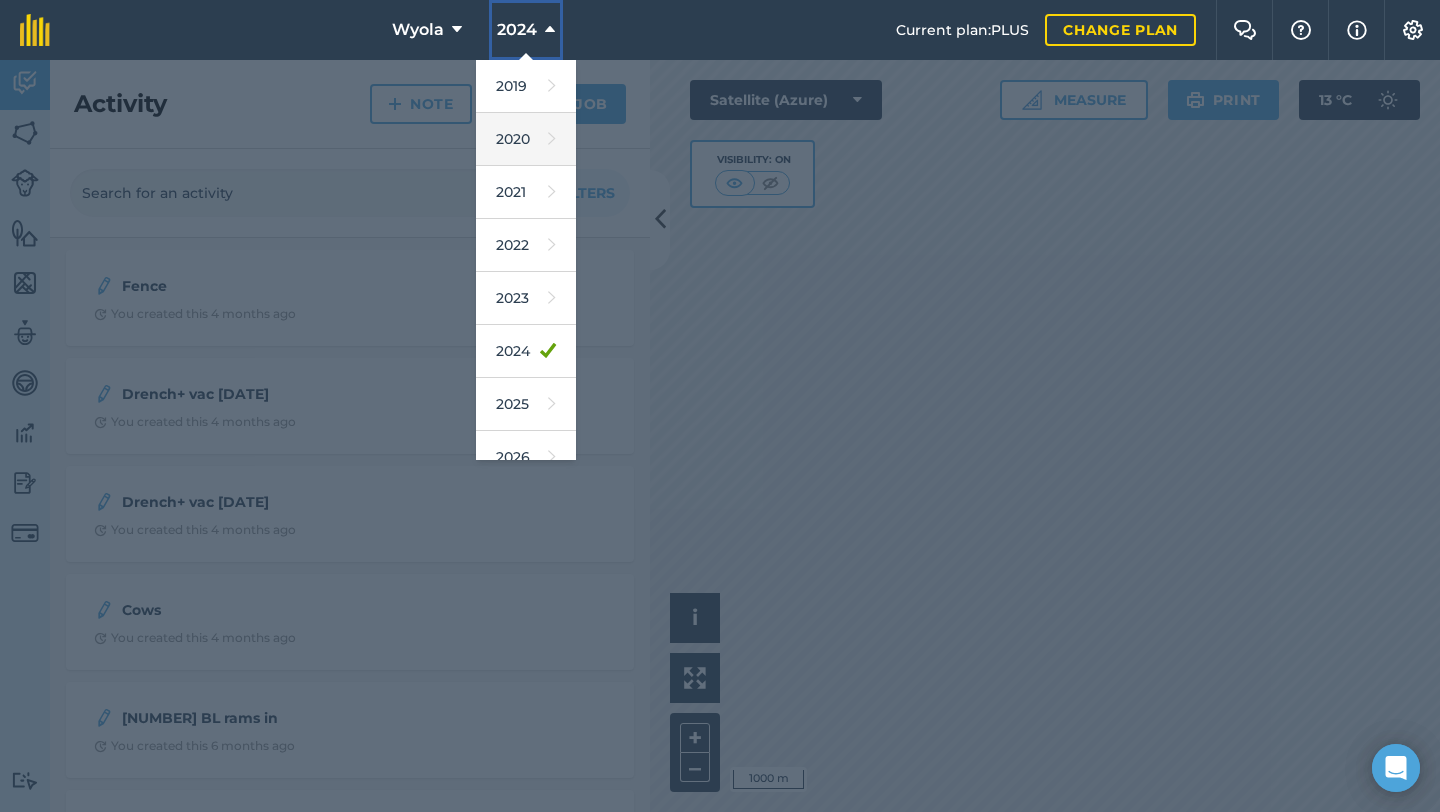 scroll, scrollTop: 183, scrollLeft: 0, axis: vertical 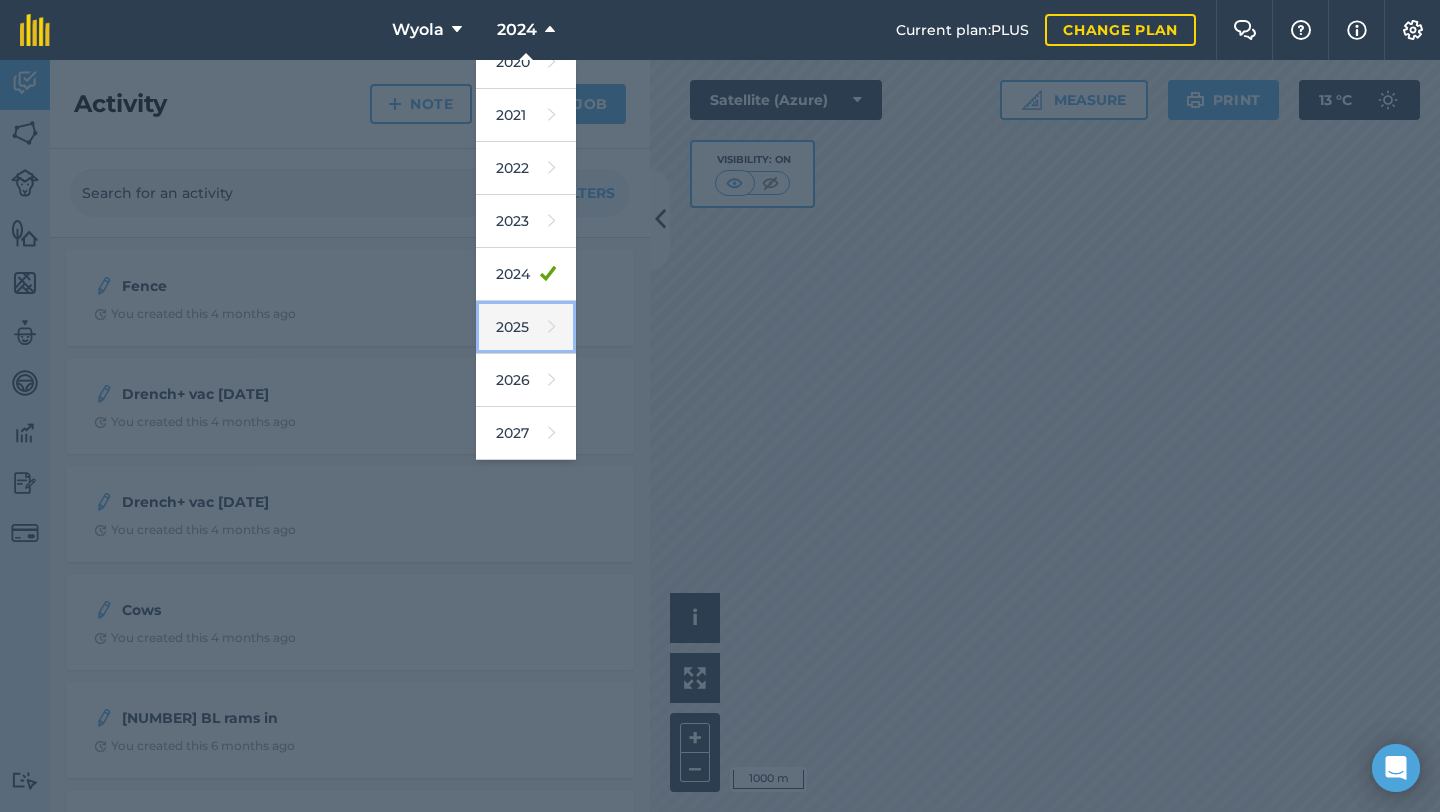 click on "2025" at bounding box center [526, 327] 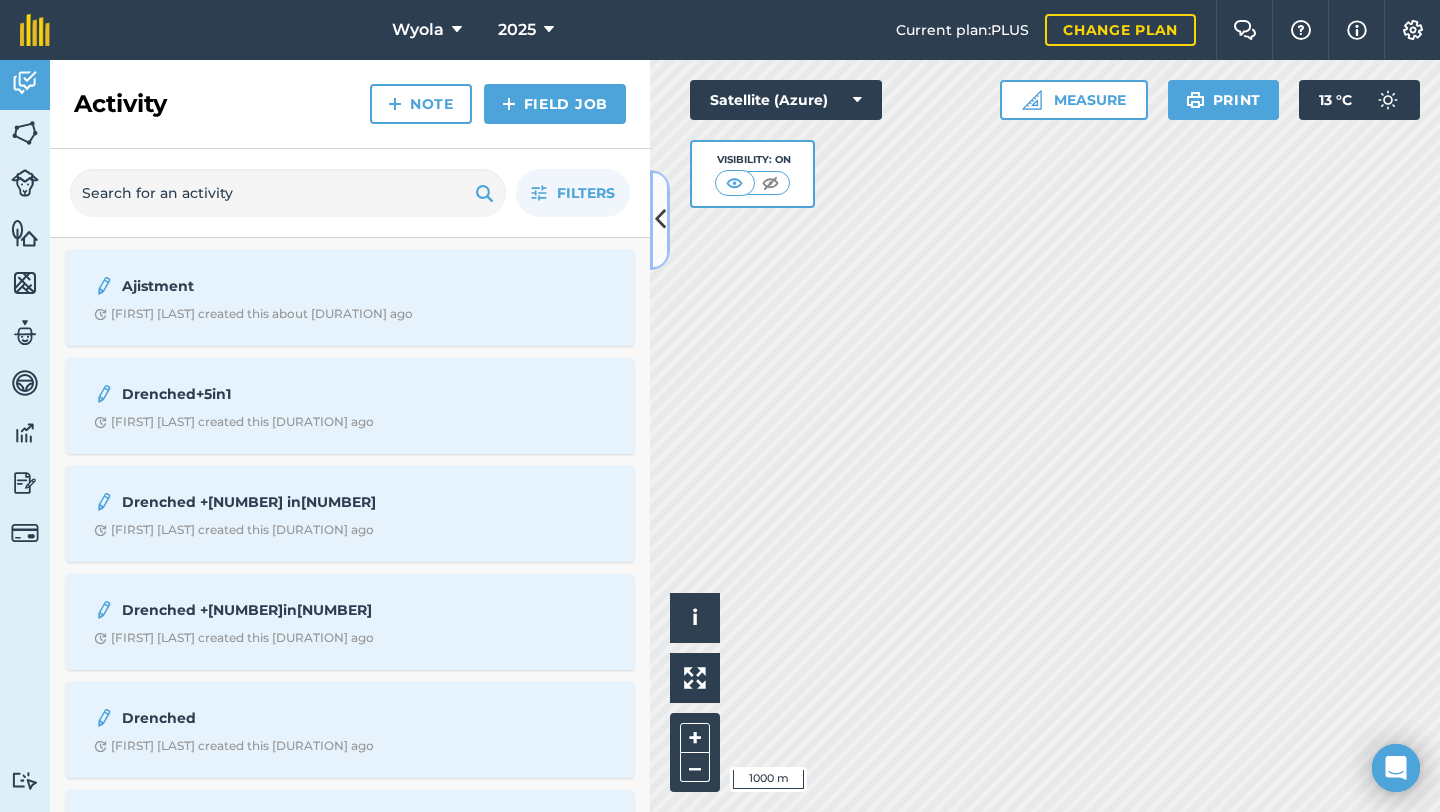 click at bounding box center [660, 220] 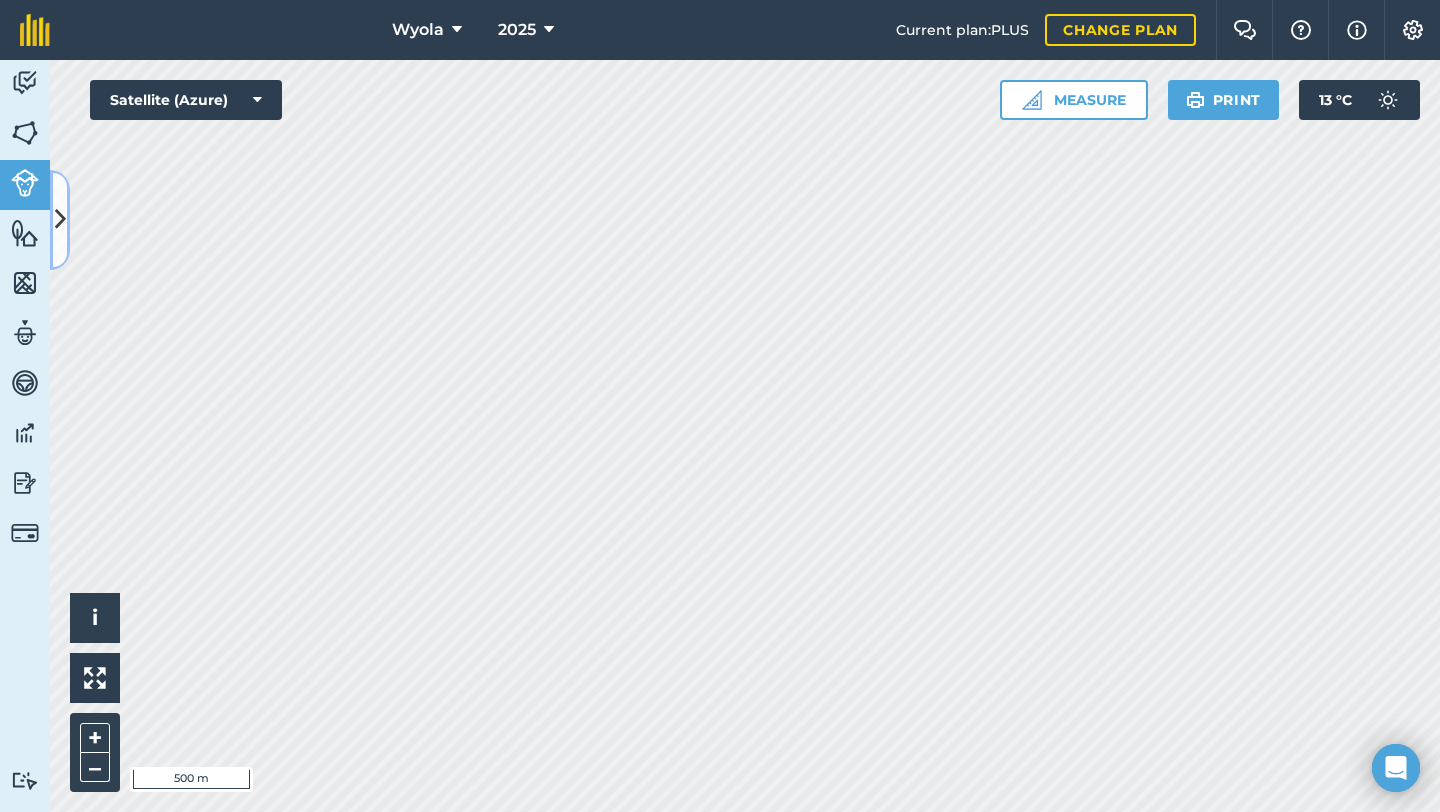 click at bounding box center [60, 219] 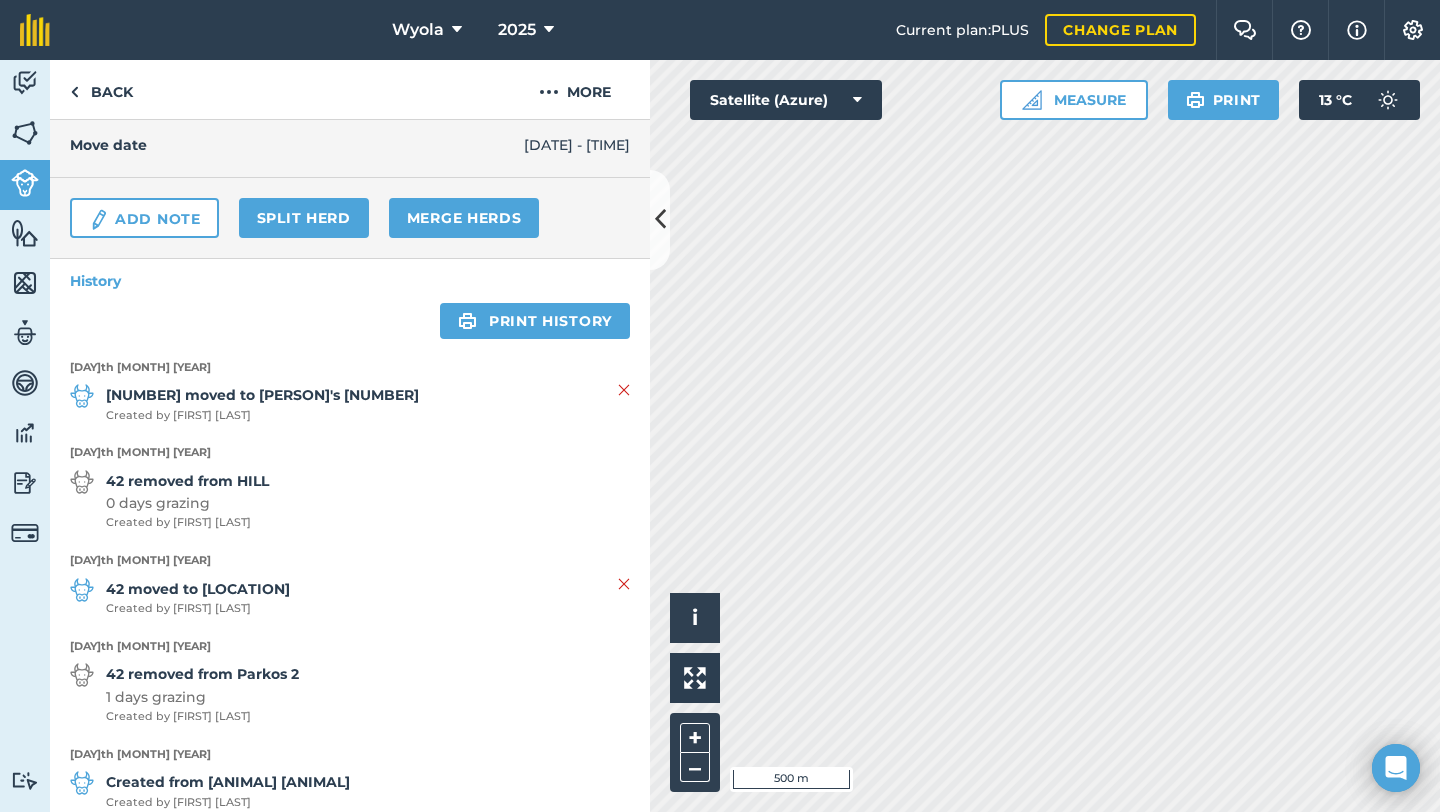 scroll, scrollTop: 0, scrollLeft: 0, axis: both 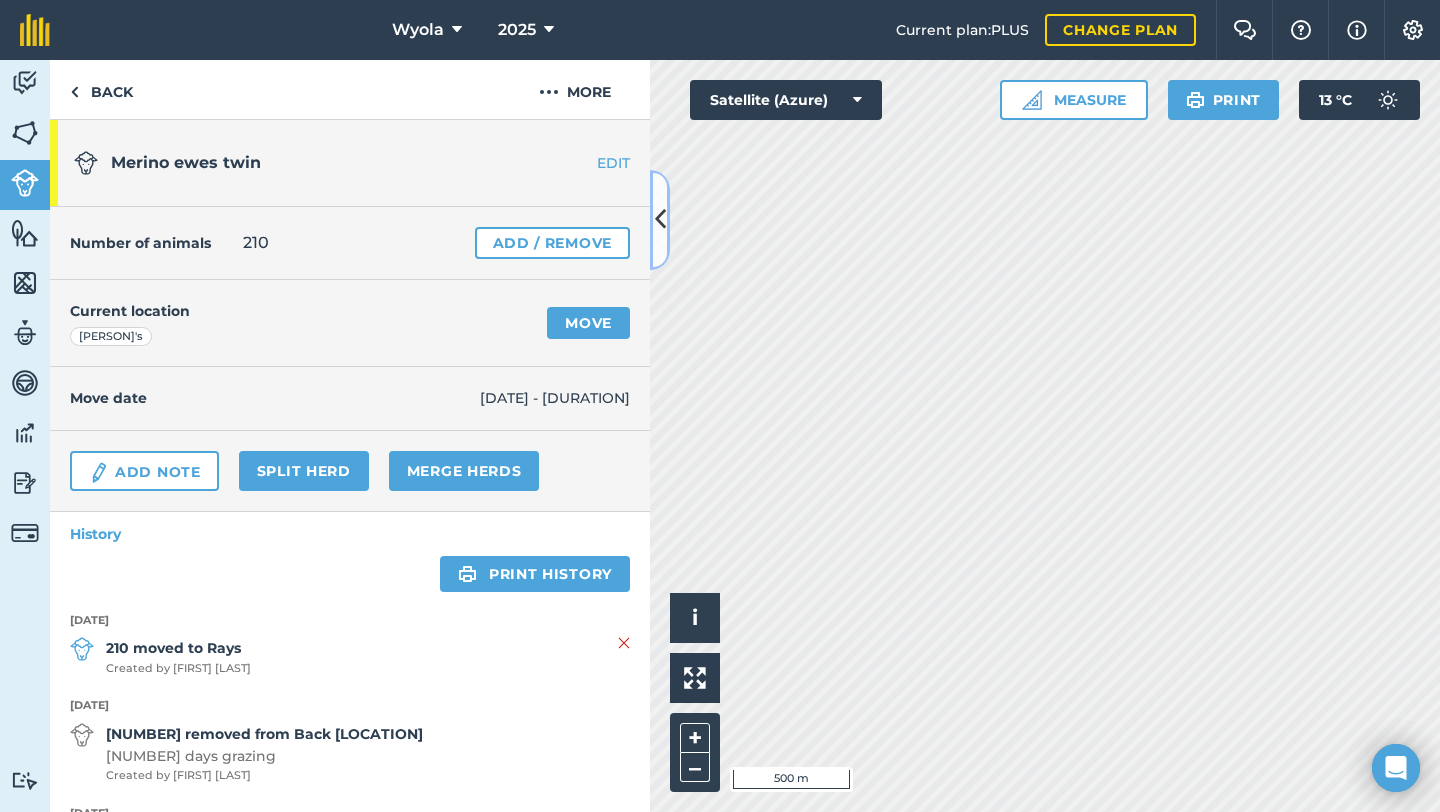 click at bounding box center (660, 220) 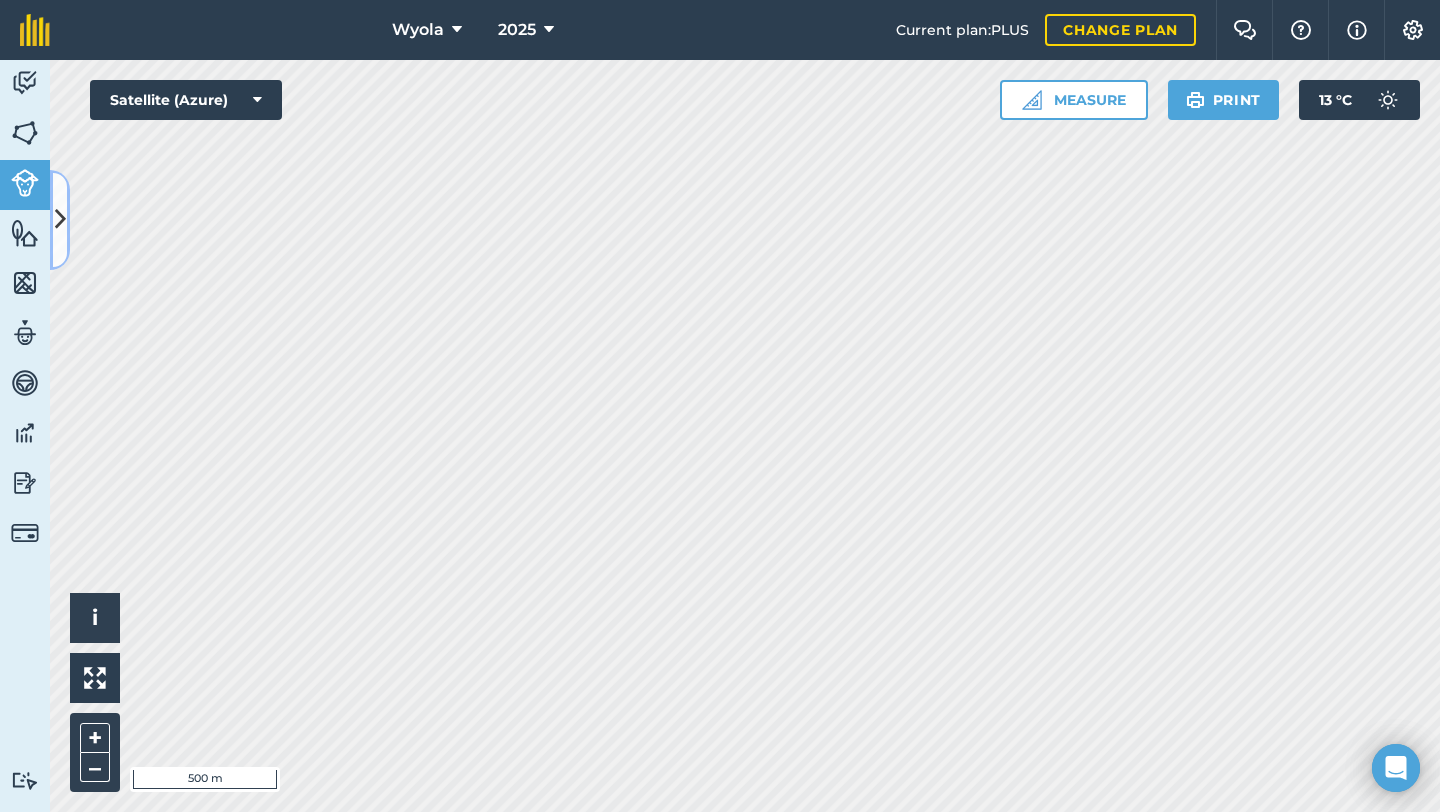 click at bounding box center (60, 219) 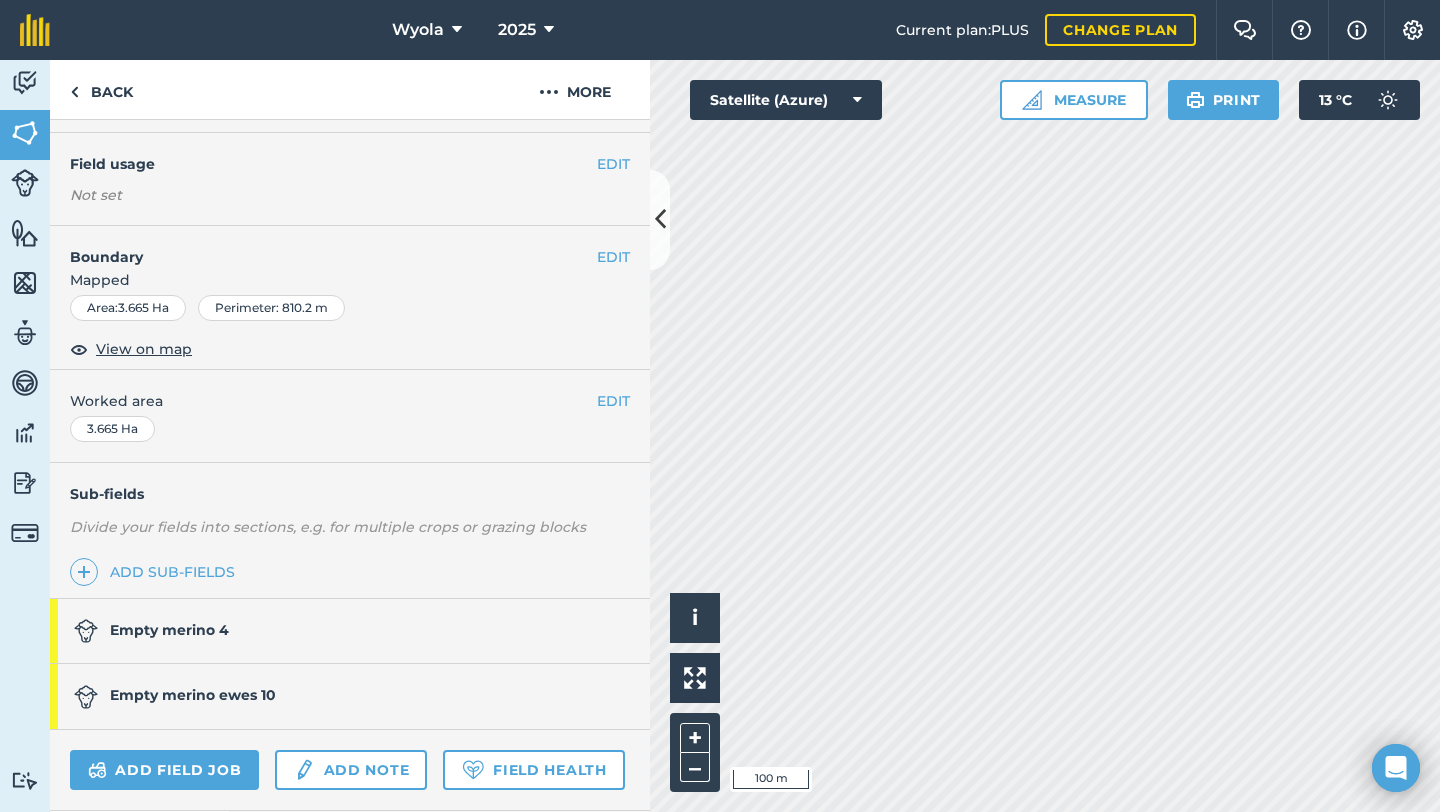 scroll, scrollTop: 257, scrollLeft: 0, axis: vertical 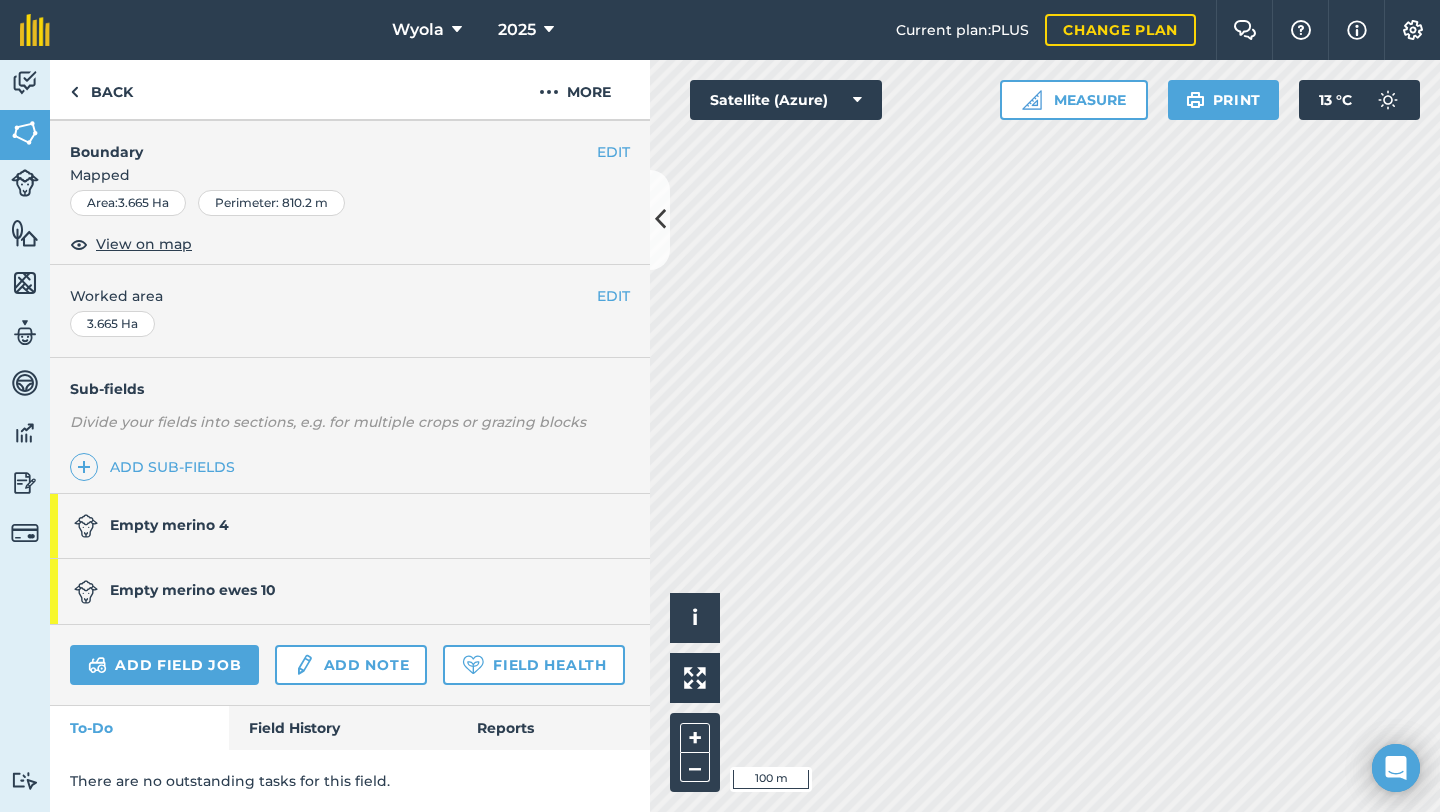 click on "Empty merino   4" at bounding box center [340, 526] 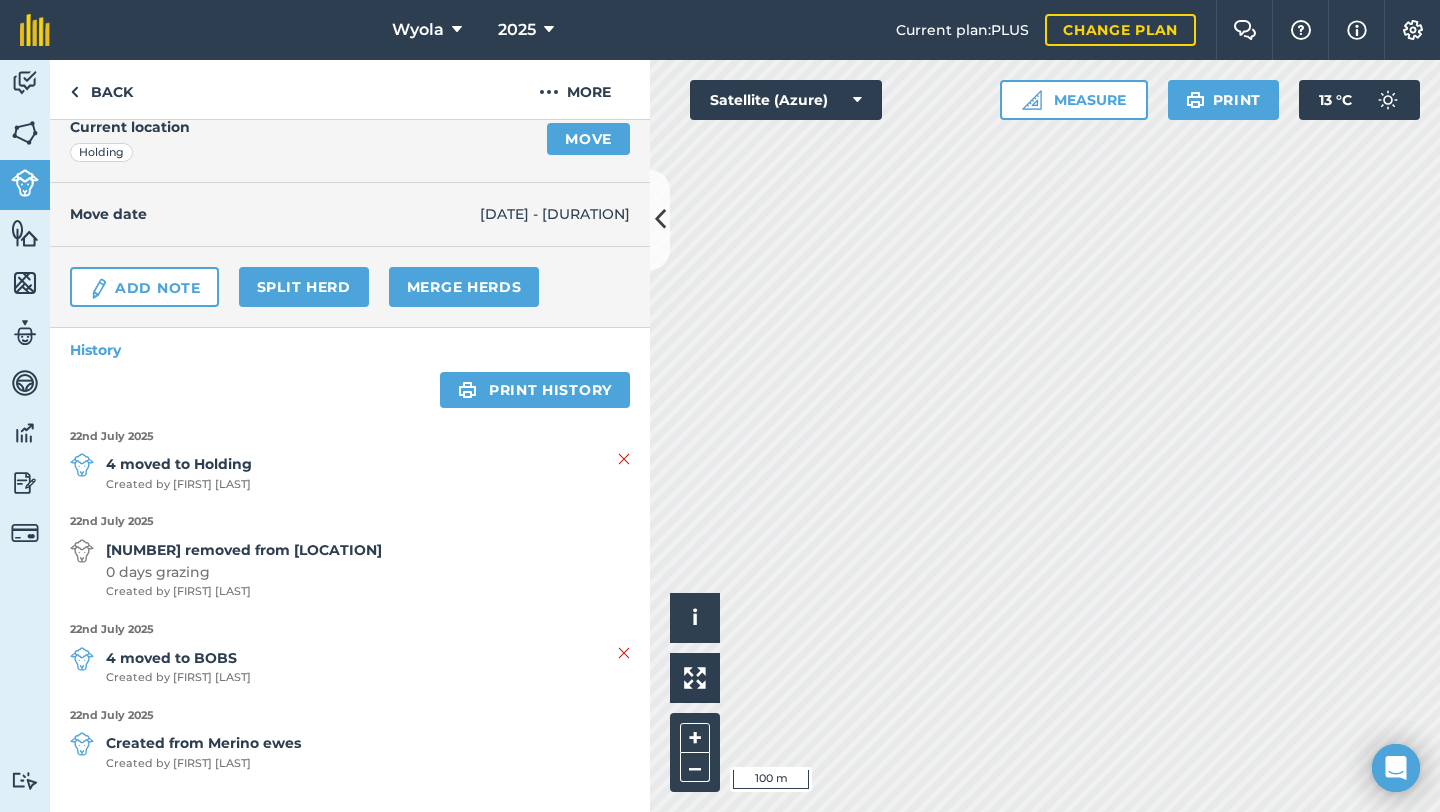 scroll, scrollTop: 0, scrollLeft: 0, axis: both 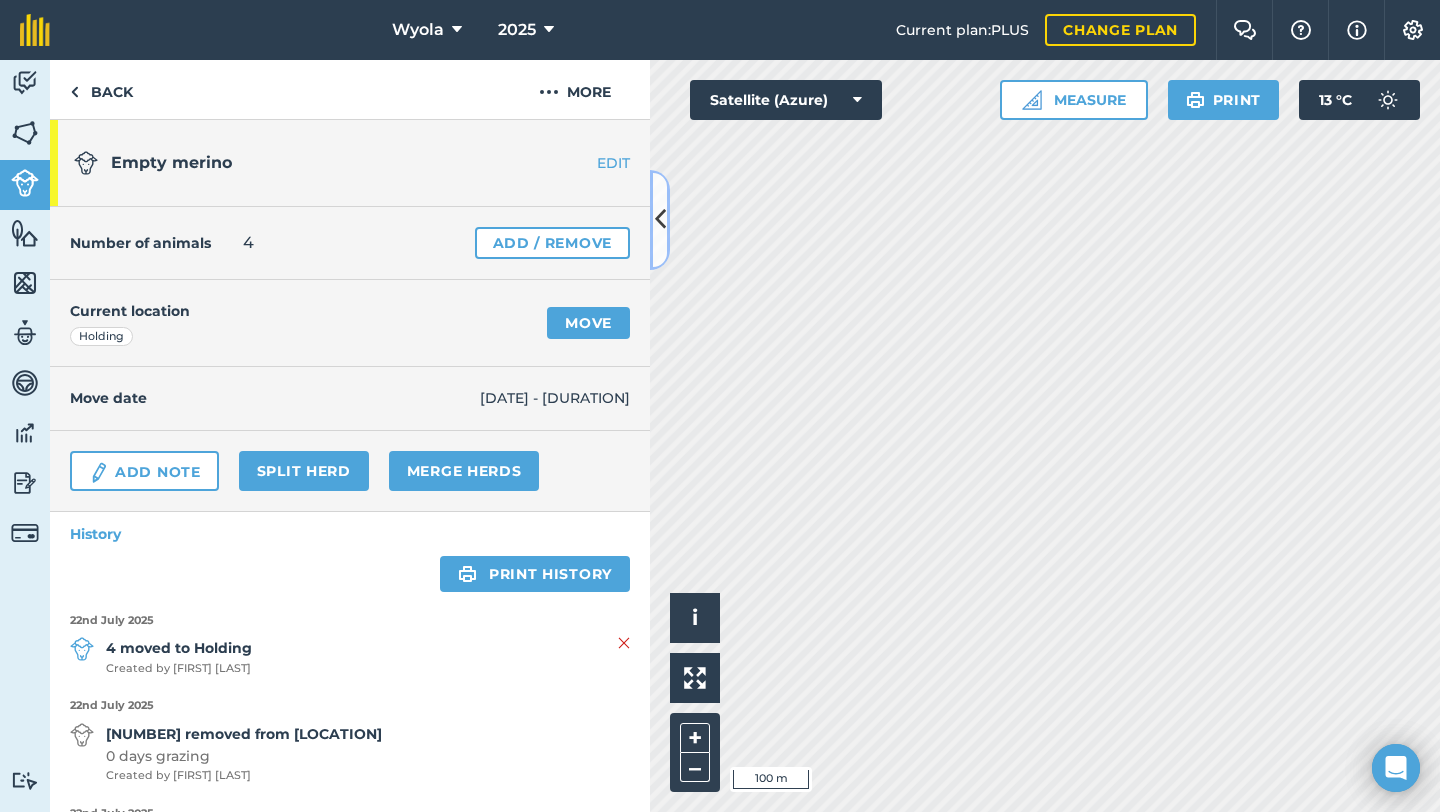 click at bounding box center (660, 220) 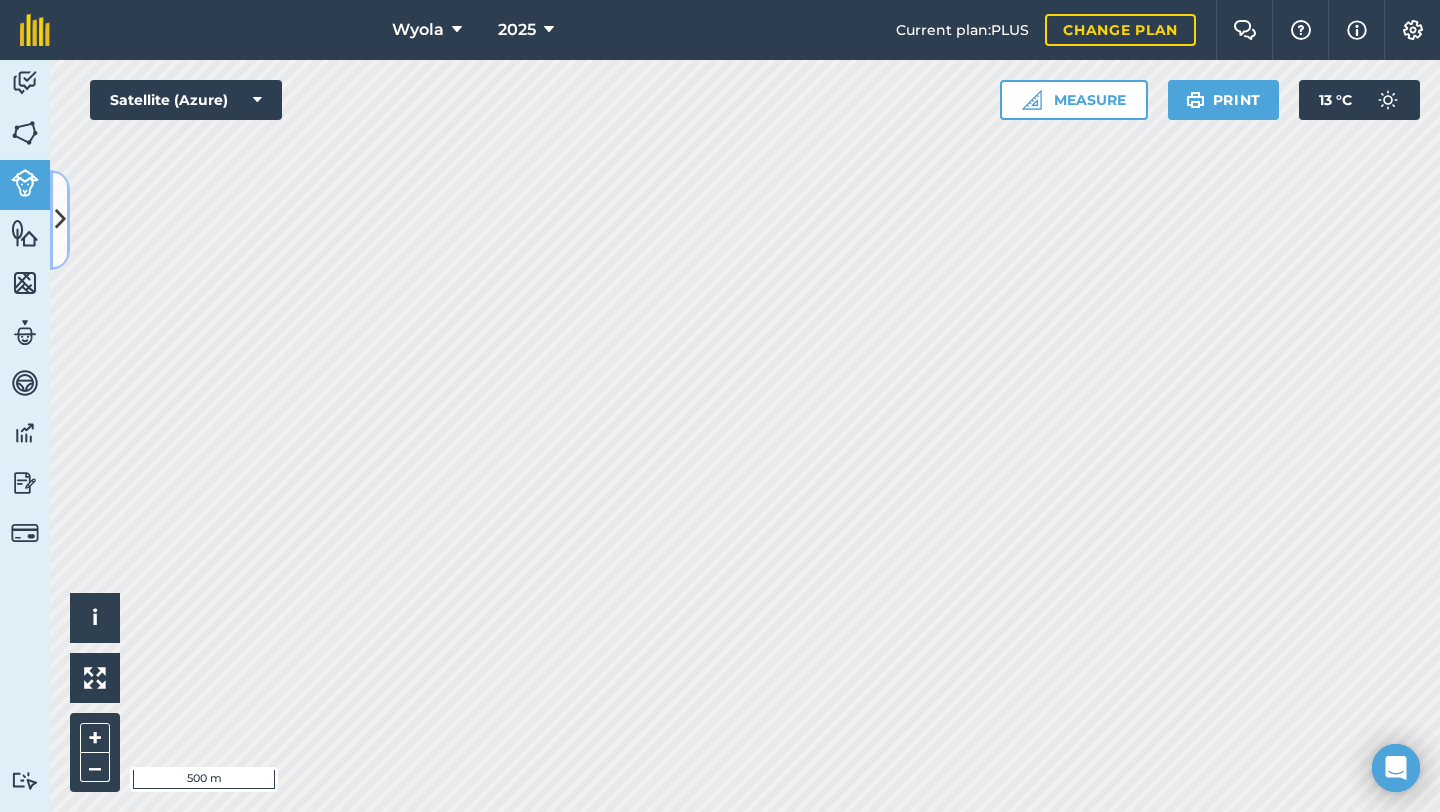 click at bounding box center (60, 219) 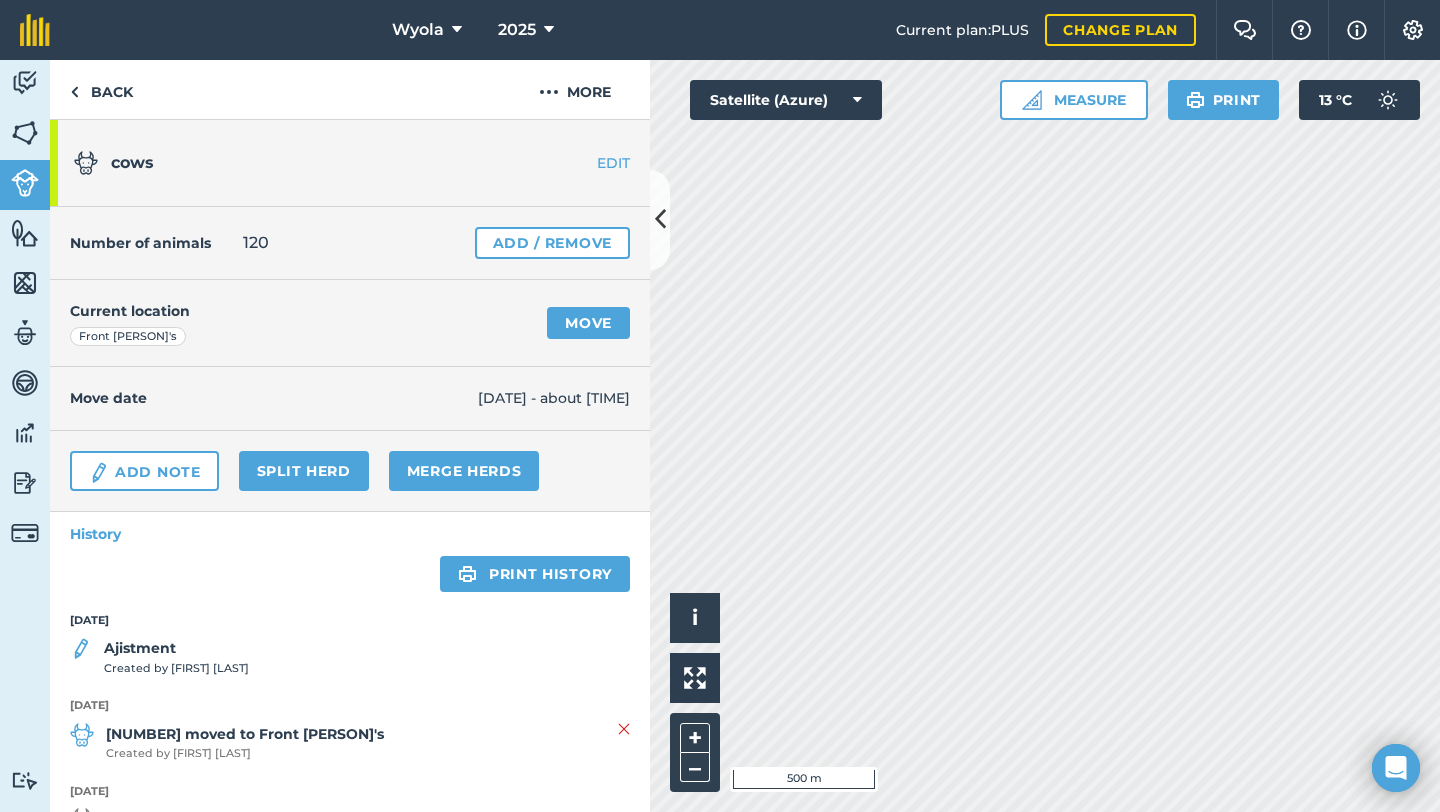 click on "Activity Fields Livestock Features Maps Team Vehicles Data Reporting Billing Tutorials Tutorials   Back   More    cows EDIT Number of animals 120 Add / Remove Current location Front harris Move Move date 16/06/25 - about [DURATION]   Add Note Split herd Merge Herds History Print history 16th June 2025 Ajistment Created by   [FIRST] [LAST] 16th June 2025 120 moved to Front harris   Created by   [FIRST] [LAST] 16th June 2025 120 removed from FRONT SWAMP 59 days grazing Created by   [FIRST] [LAST] 16th June 2025 Herd count -13 animals Created by   [FIRST] [LAST] 18th April 2025 133 moved to FRONT SWAMP   Created by   [FIRST] [LAST] 18th April 2025 133 removed from 60 acre 2 days grazing Created by   [FIRST] [LAST] 15th April 2025 133 moved to 60 acre   Created by   [FIRST] [LAST] 15th April 2025 133 removed from Chisle 91 days grazing Created by   [FIRST] [LAST] 15th April 2025 Herd count +55 animals Created by   [FIRST] [LAST] 15th April 2025 Herd count -2 animals Created by   [FIRST] [LAST] 15th April 2025 Herd count -6 animals Created by   [FIRST] [LAST] Created by" at bounding box center [720, 436] 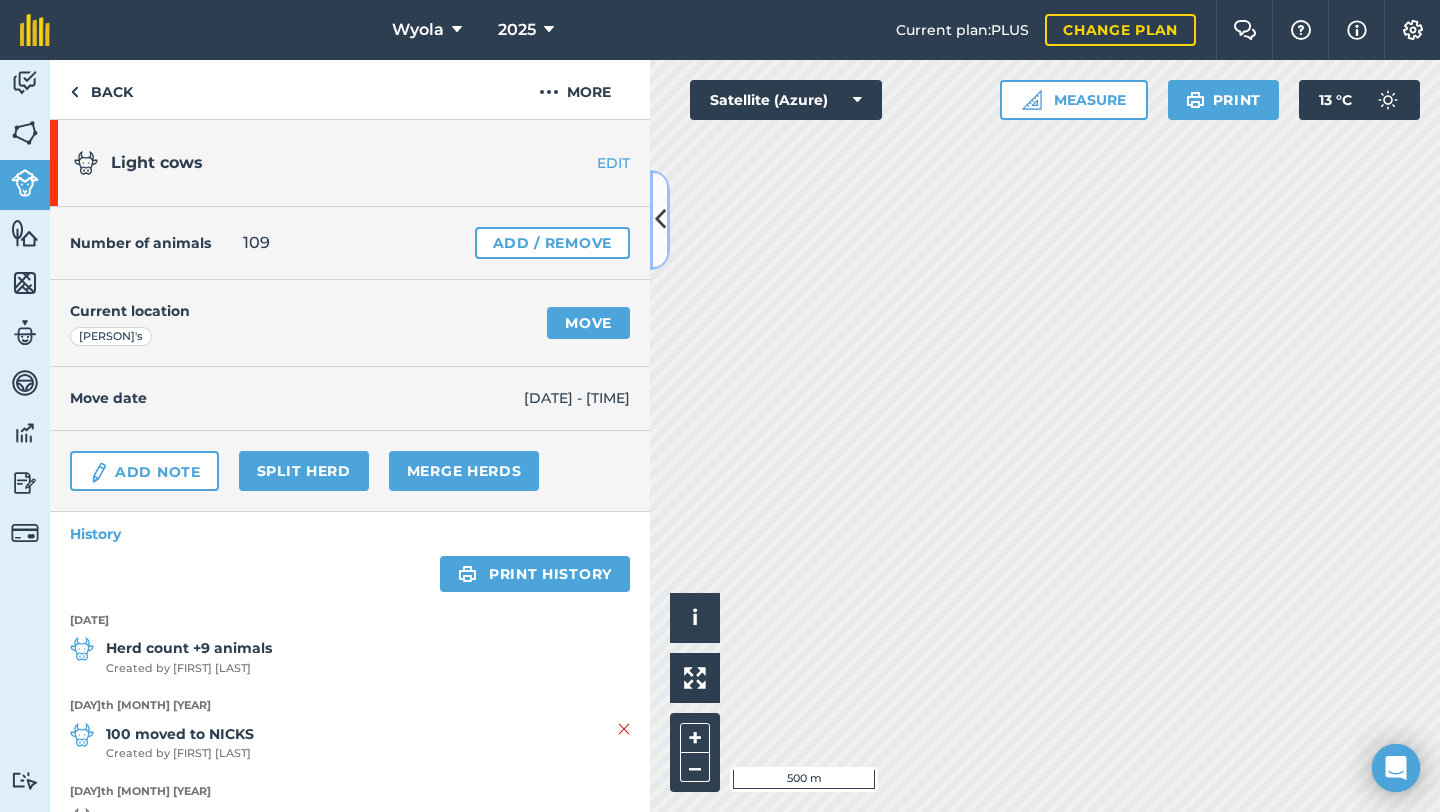 click at bounding box center (660, 219) 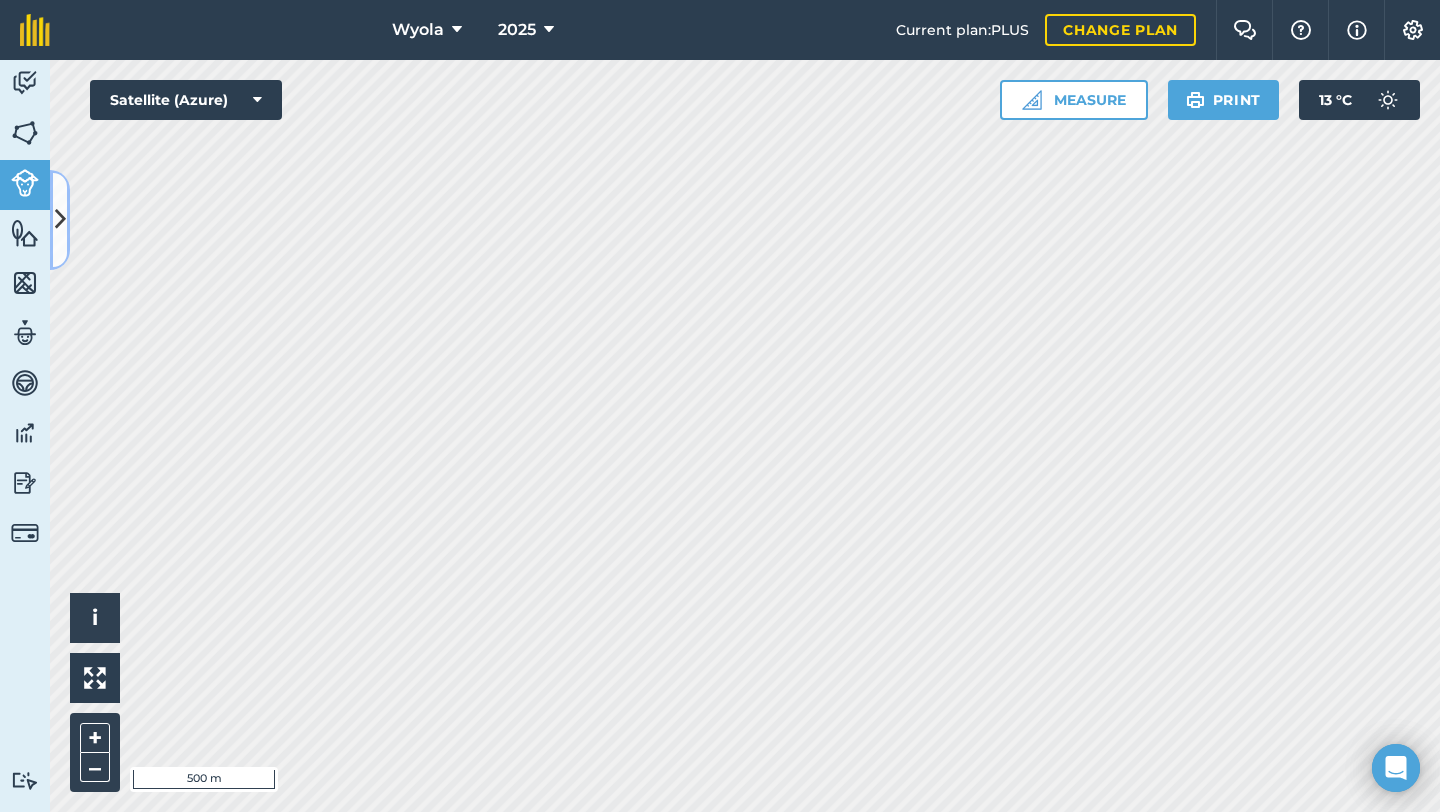 click at bounding box center [60, 219] 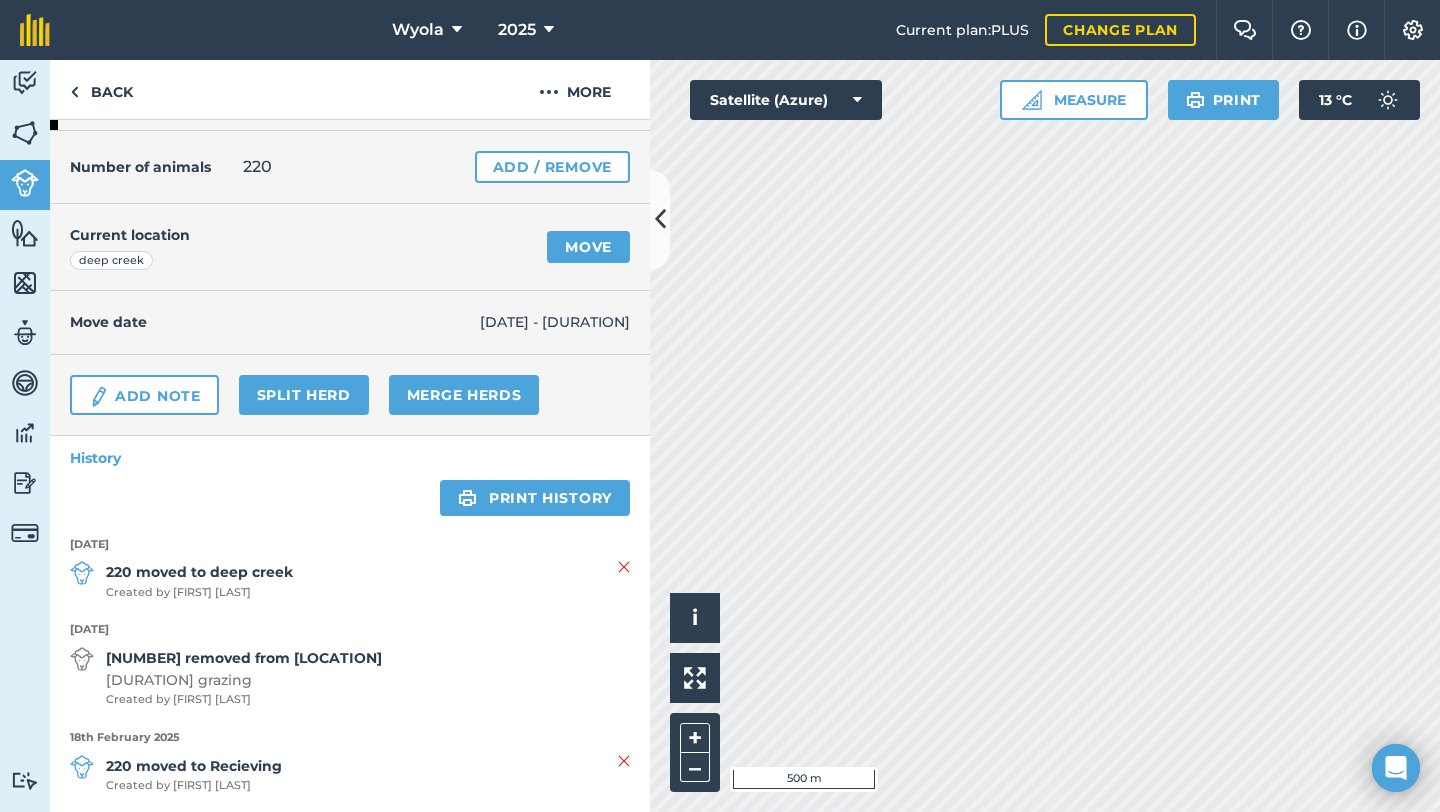 scroll, scrollTop: 81, scrollLeft: 0, axis: vertical 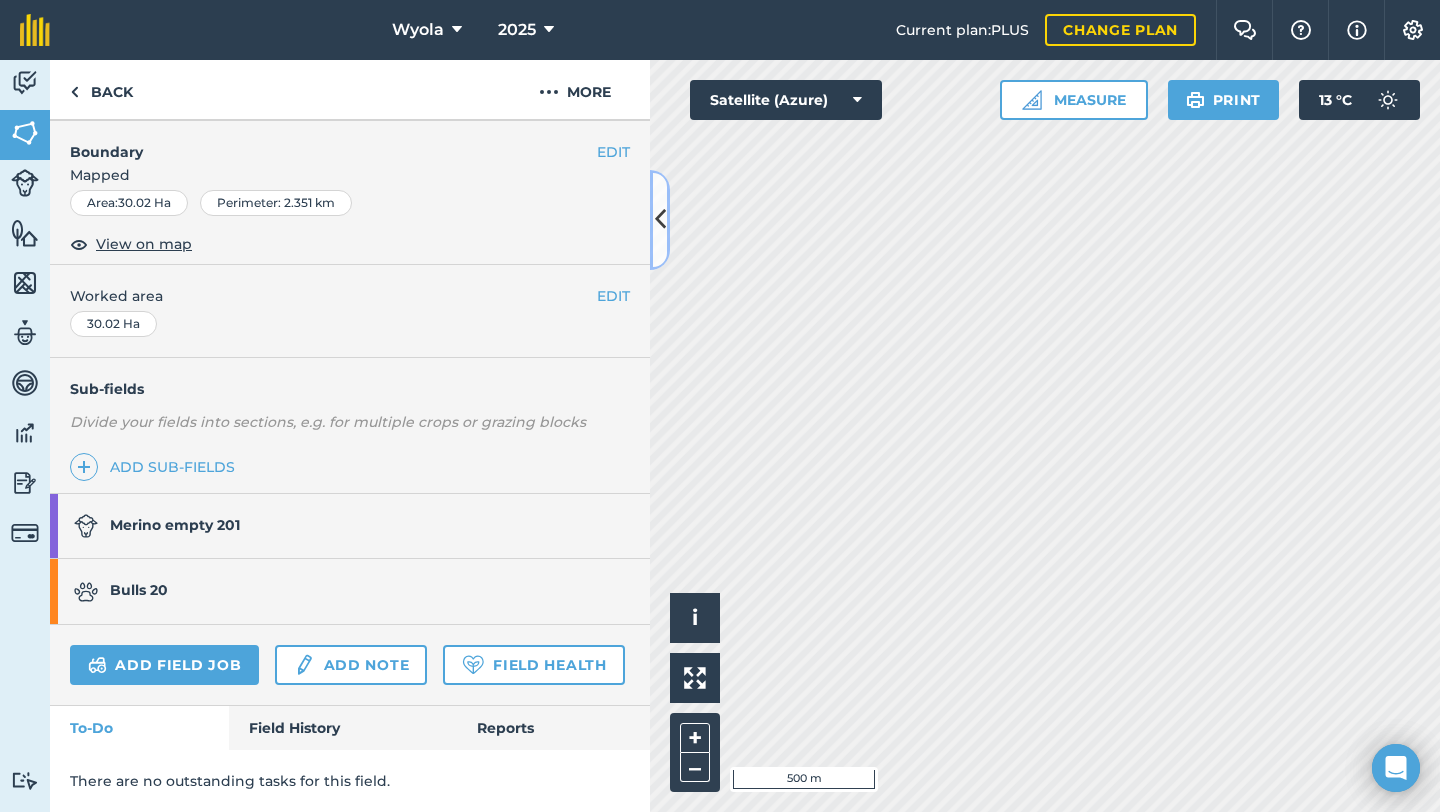 click at bounding box center [660, 220] 